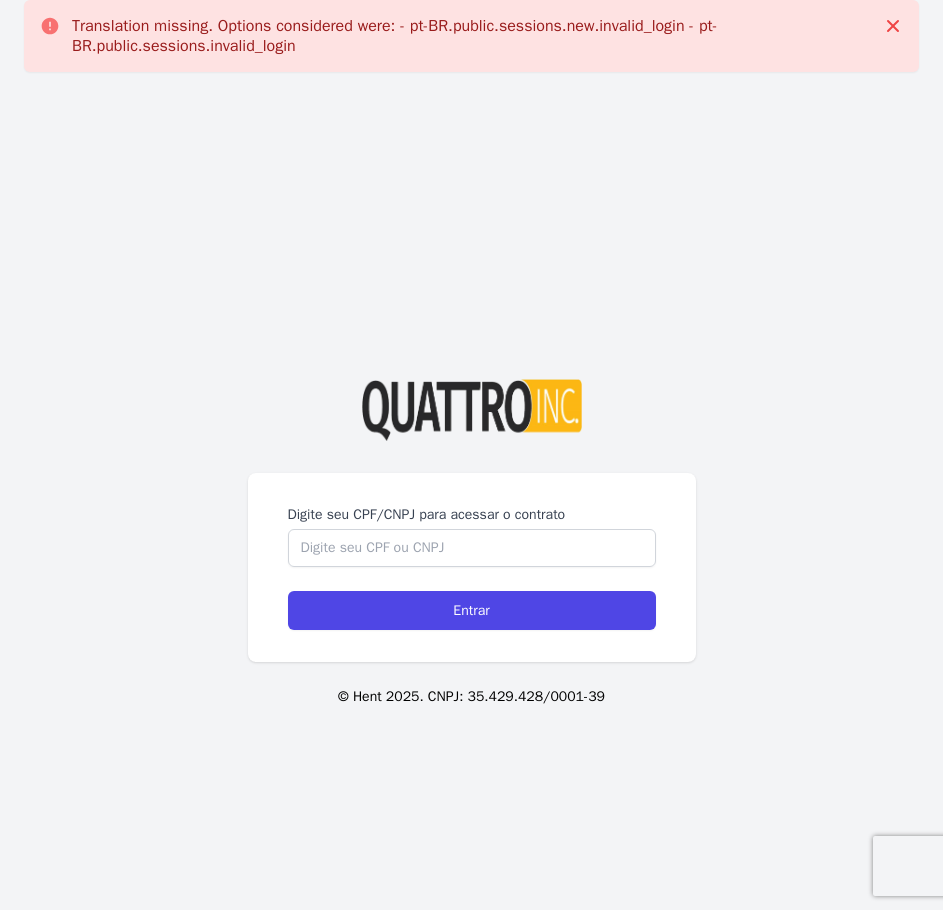 scroll, scrollTop: 0, scrollLeft: 0, axis: both 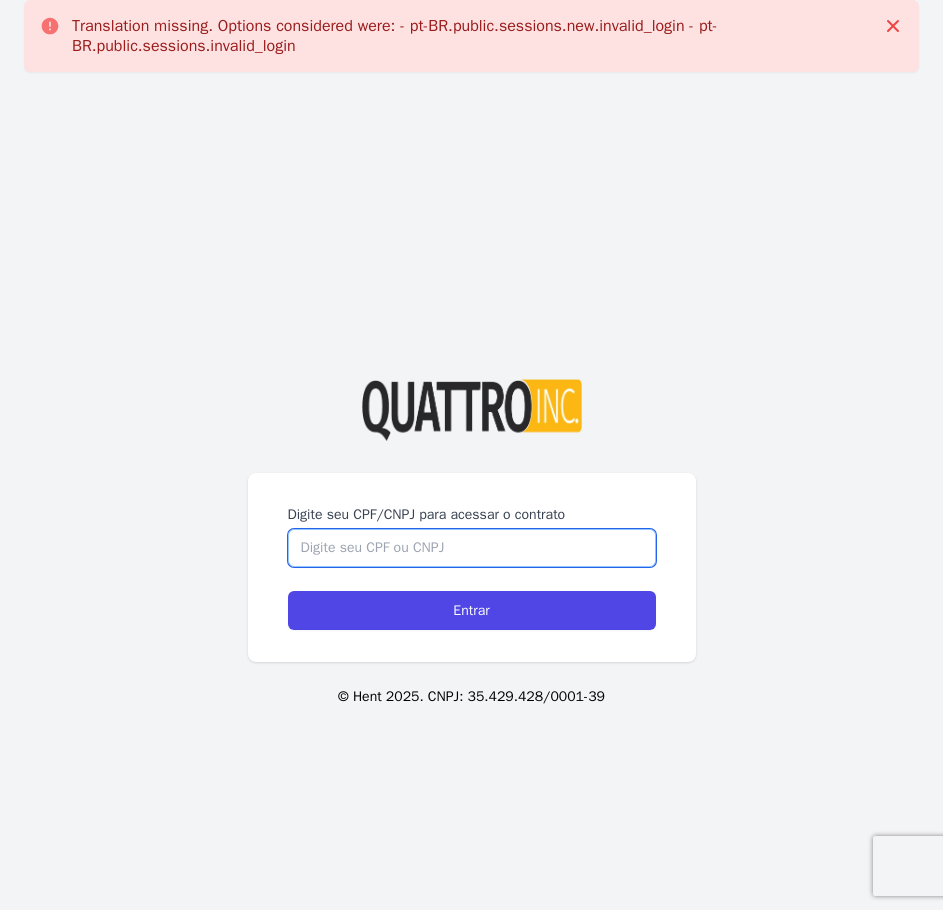 click on "Digite seu CPF/CNPJ para acessar o contrato" at bounding box center (472, 548) 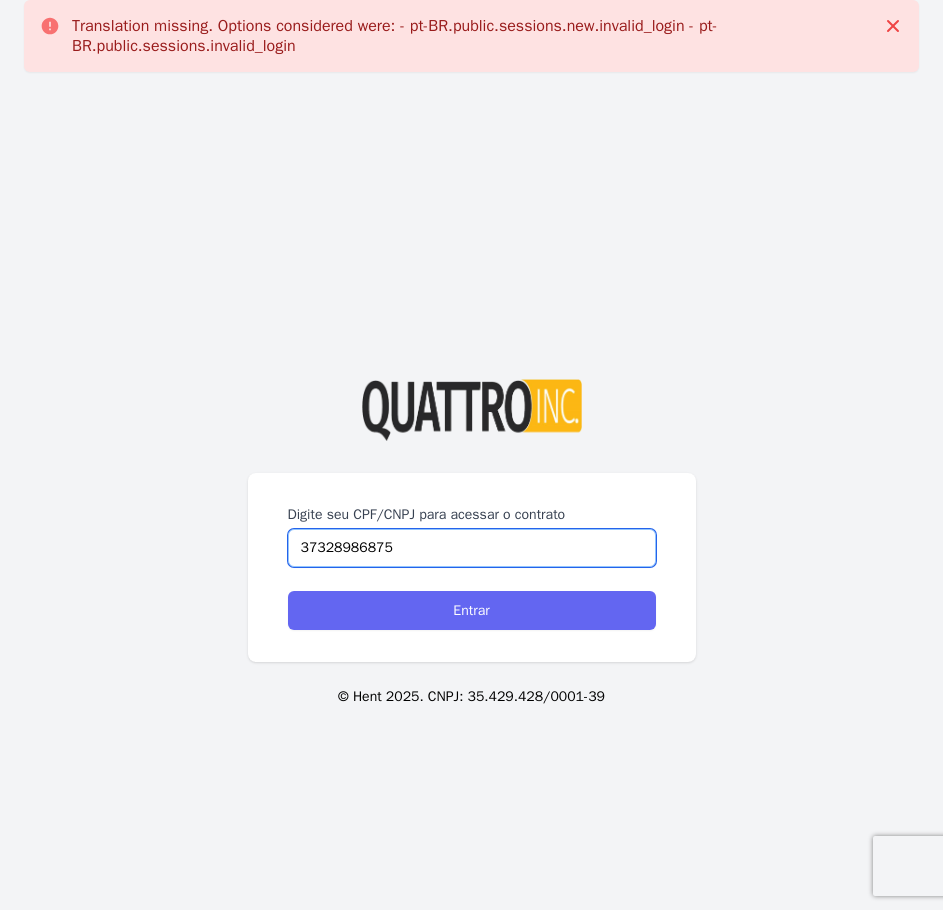 type on "37328986875" 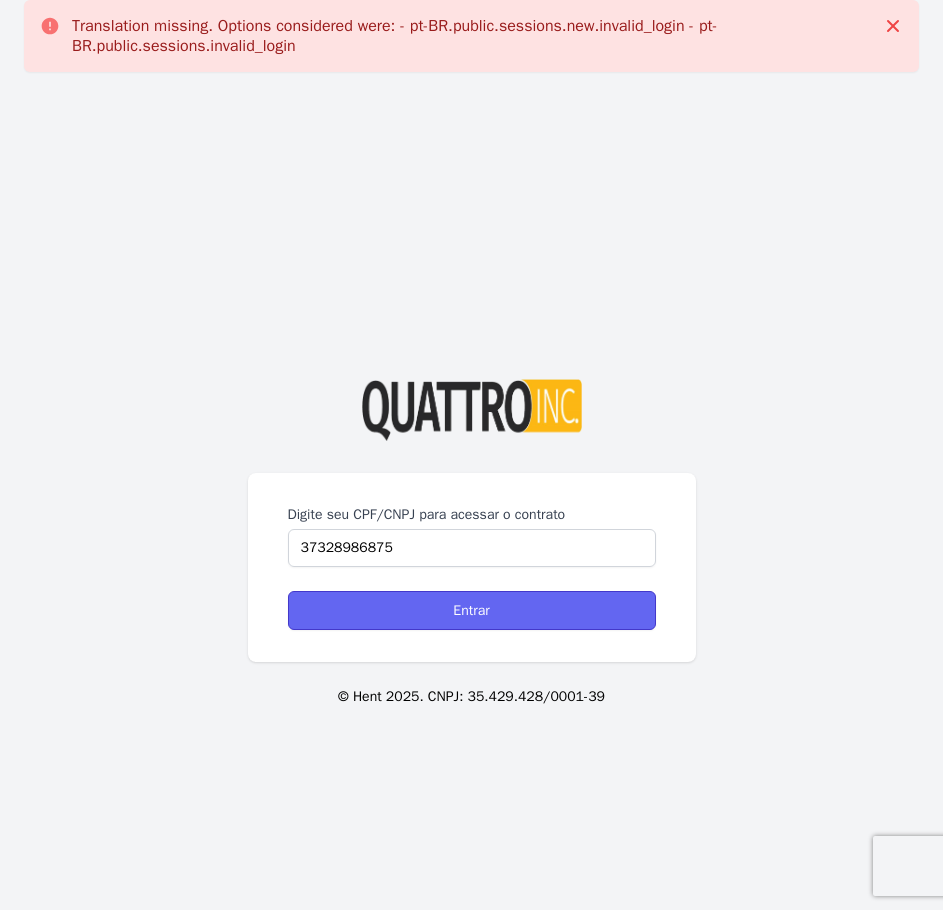 click on "Entrar" at bounding box center (472, 610) 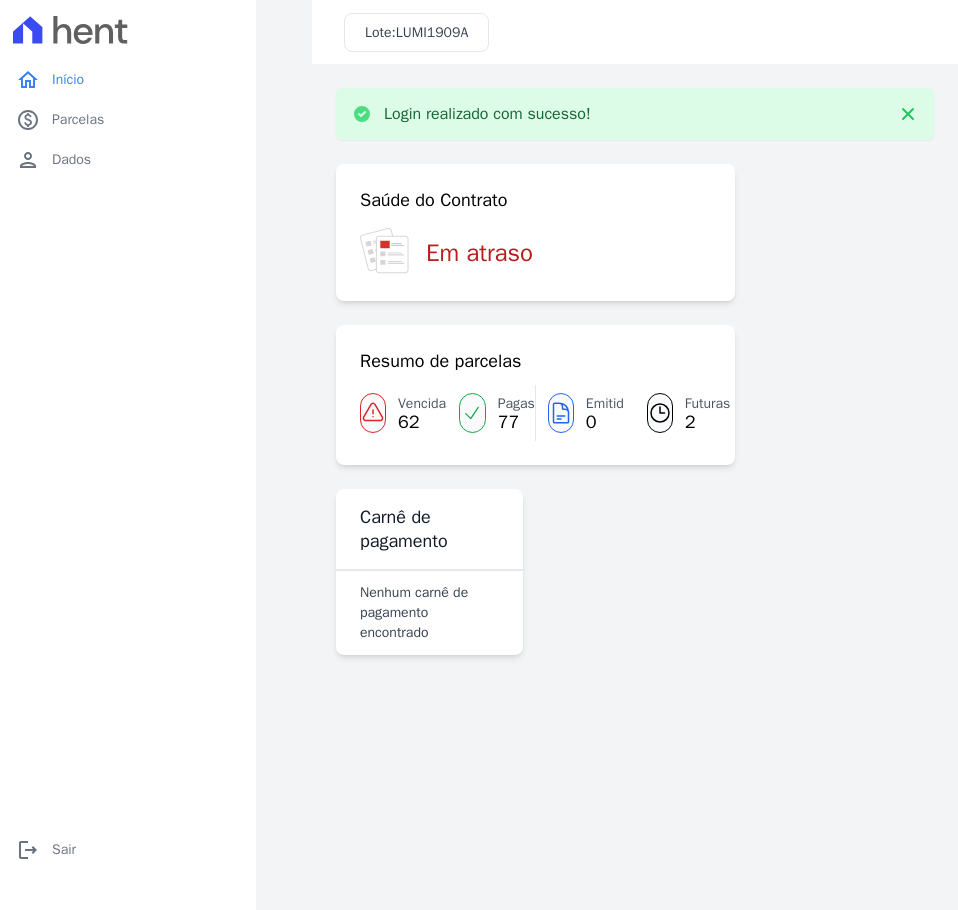 scroll, scrollTop: 0, scrollLeft: 0, axis: both 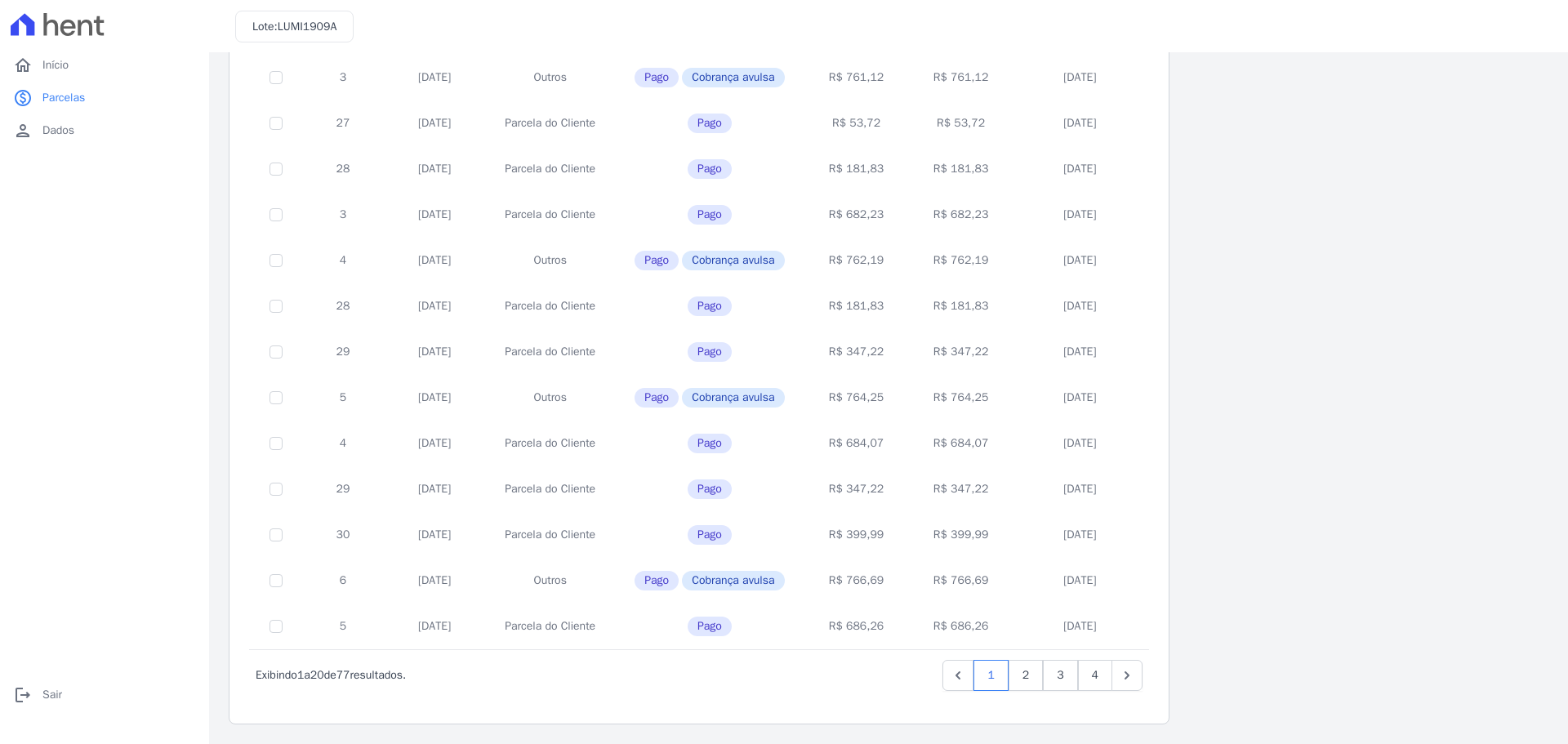 drag, startPoint x: 439, startPoint y: 541, endPoint x: 392, endPoint y: 537, distance: 47.16991 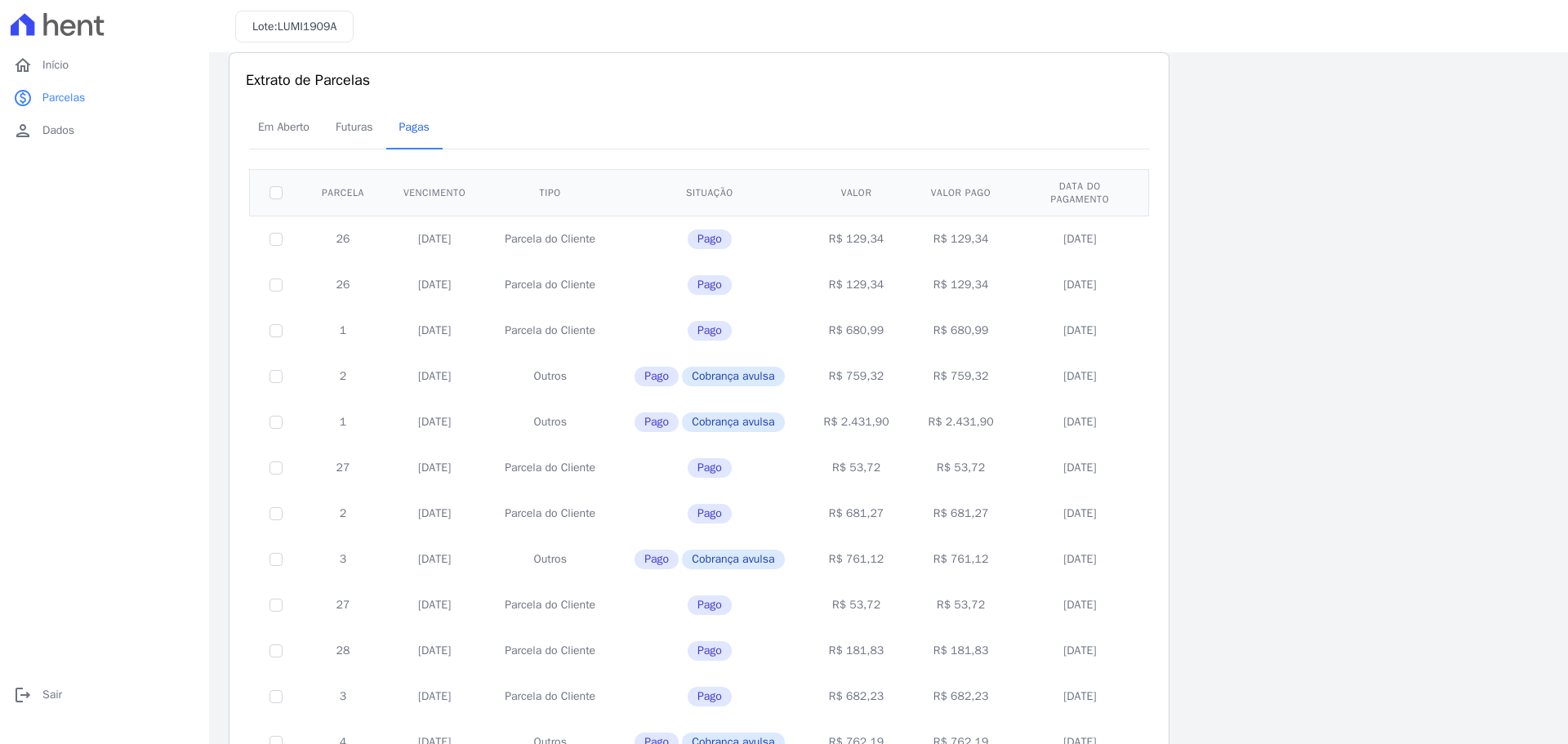 scroll, scrollTop: 0, scrollLeft: 0, axis: both 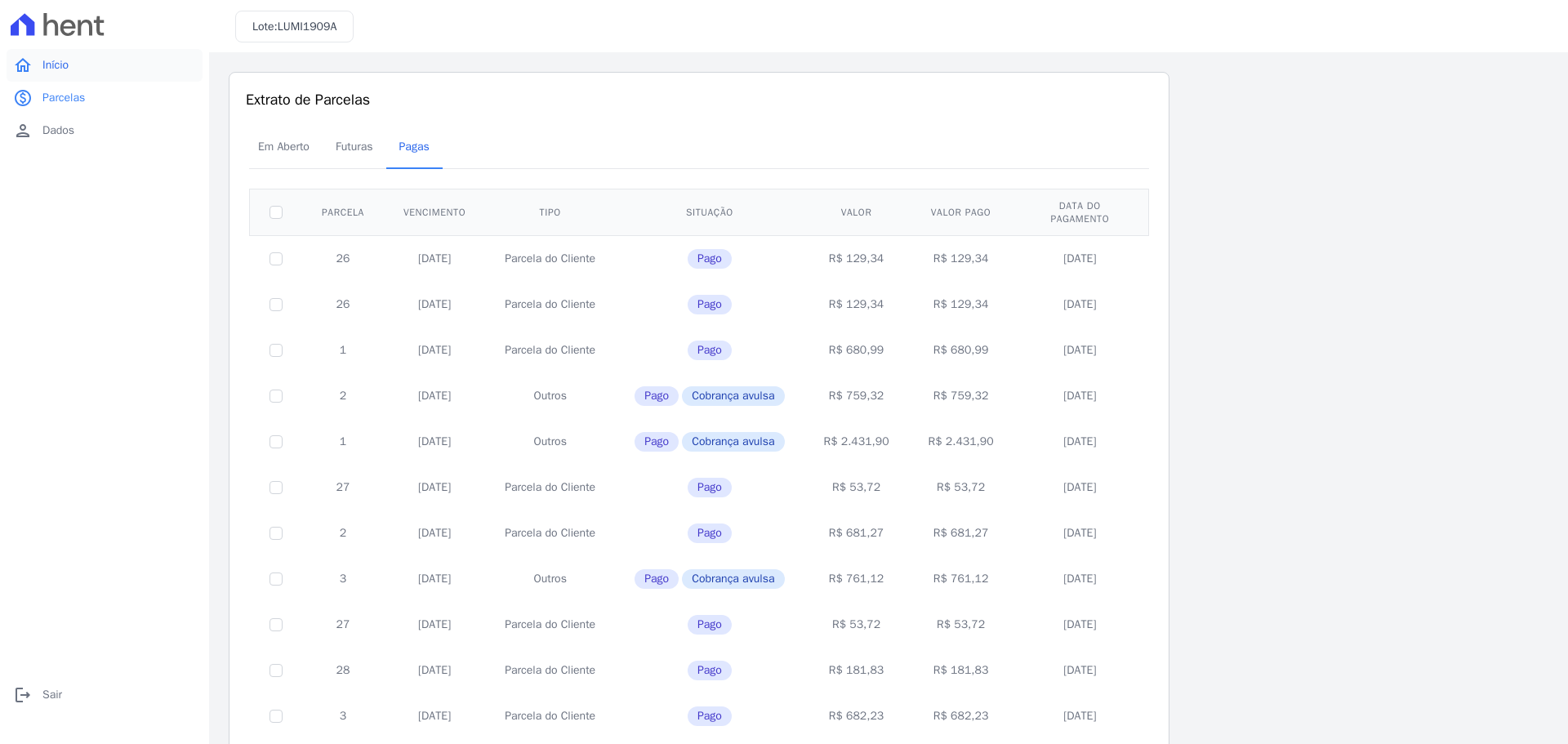 click on "home Início" at bounding box center (105, 65) 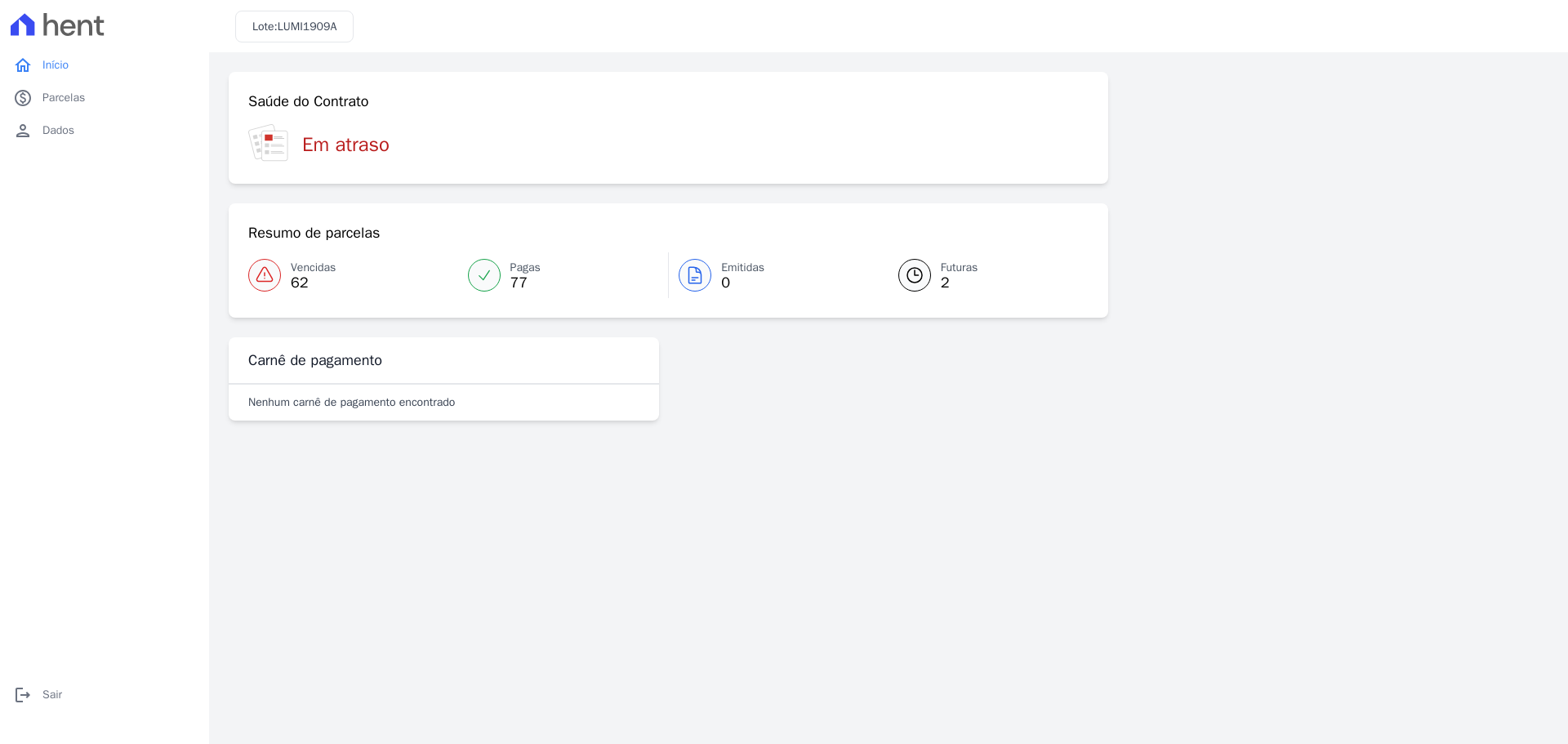click at bounding box center [484, 275] 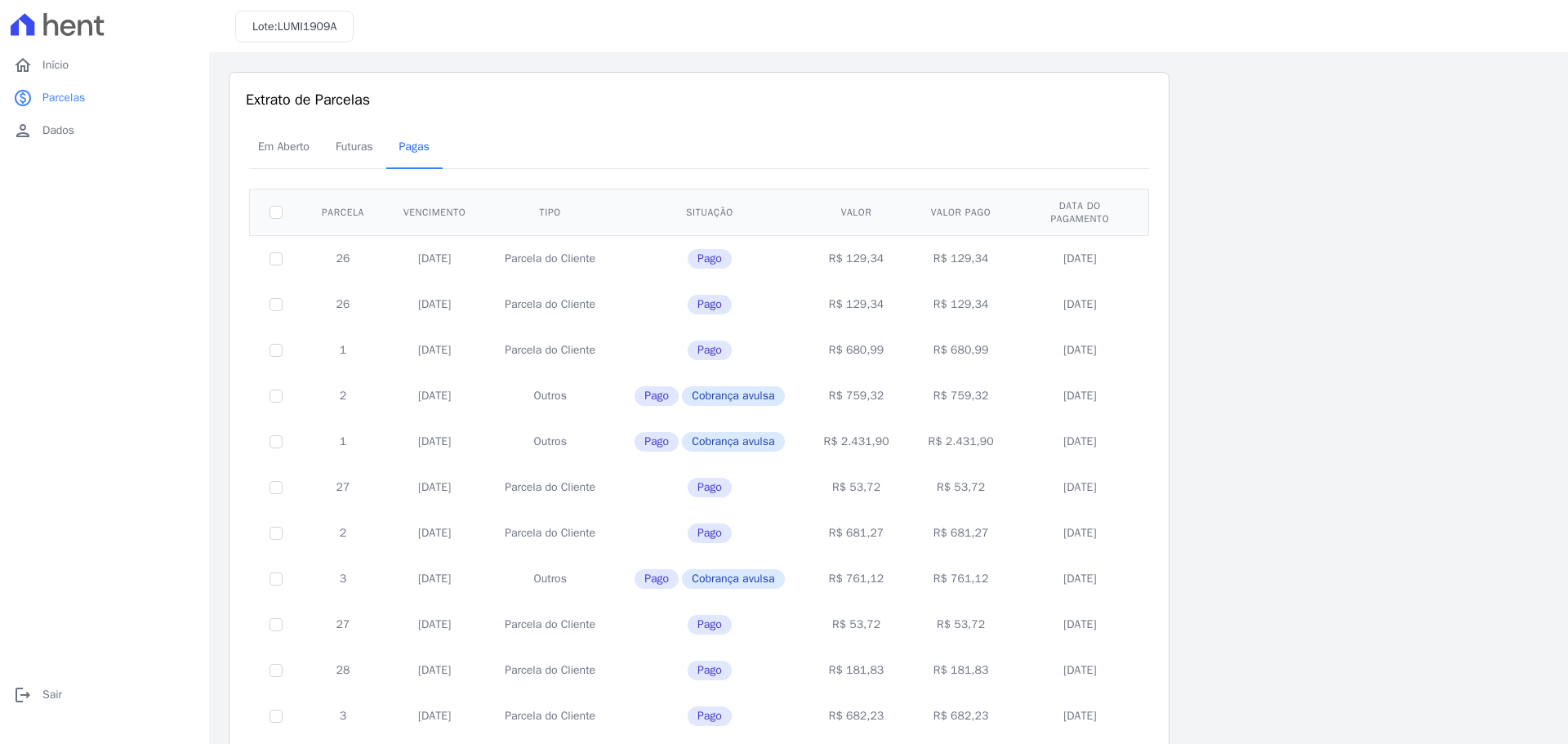 click on "Vencimento" at bounding box center (434, 212) 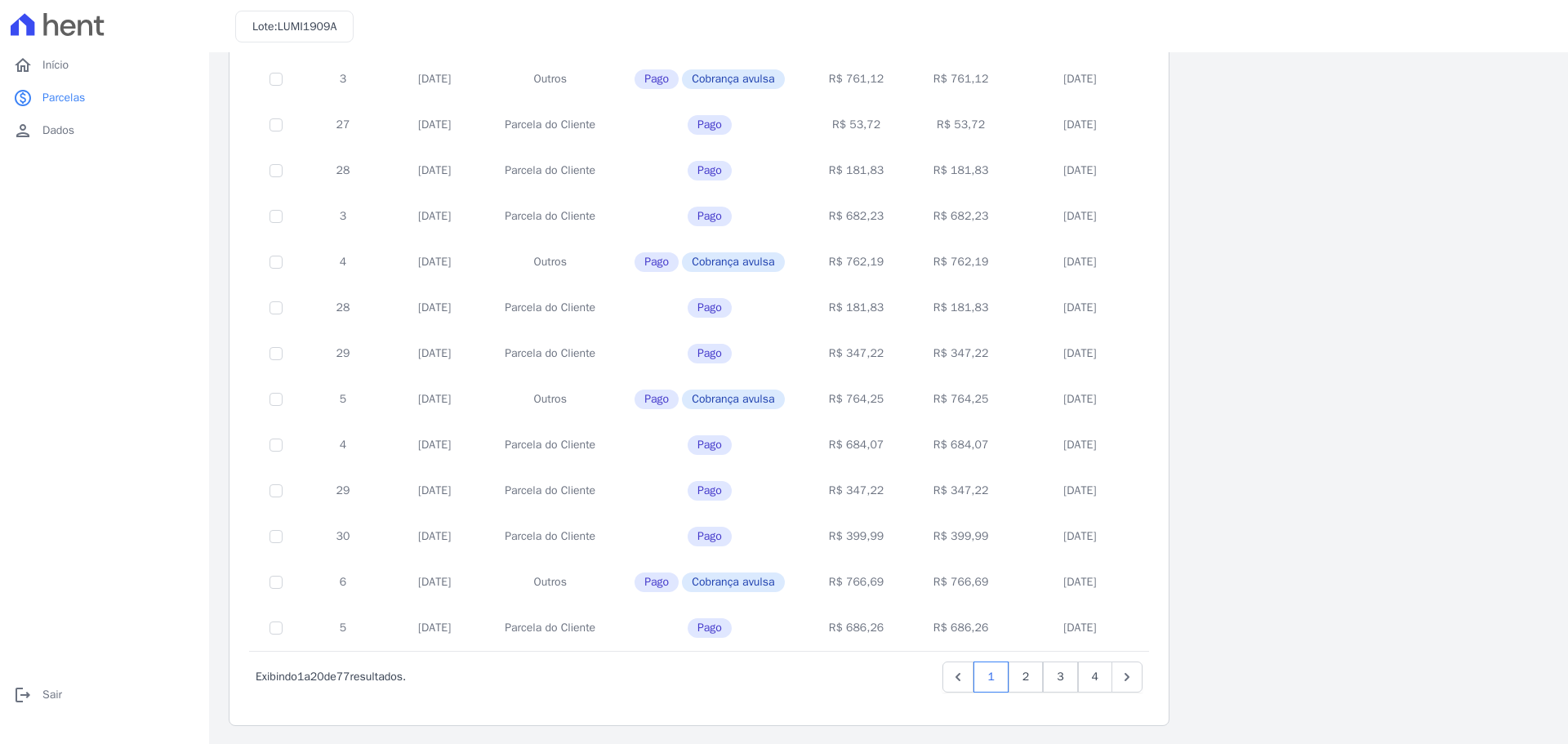 scroll, scrollTop: 501, scrollLeft: 0, axis: vertical 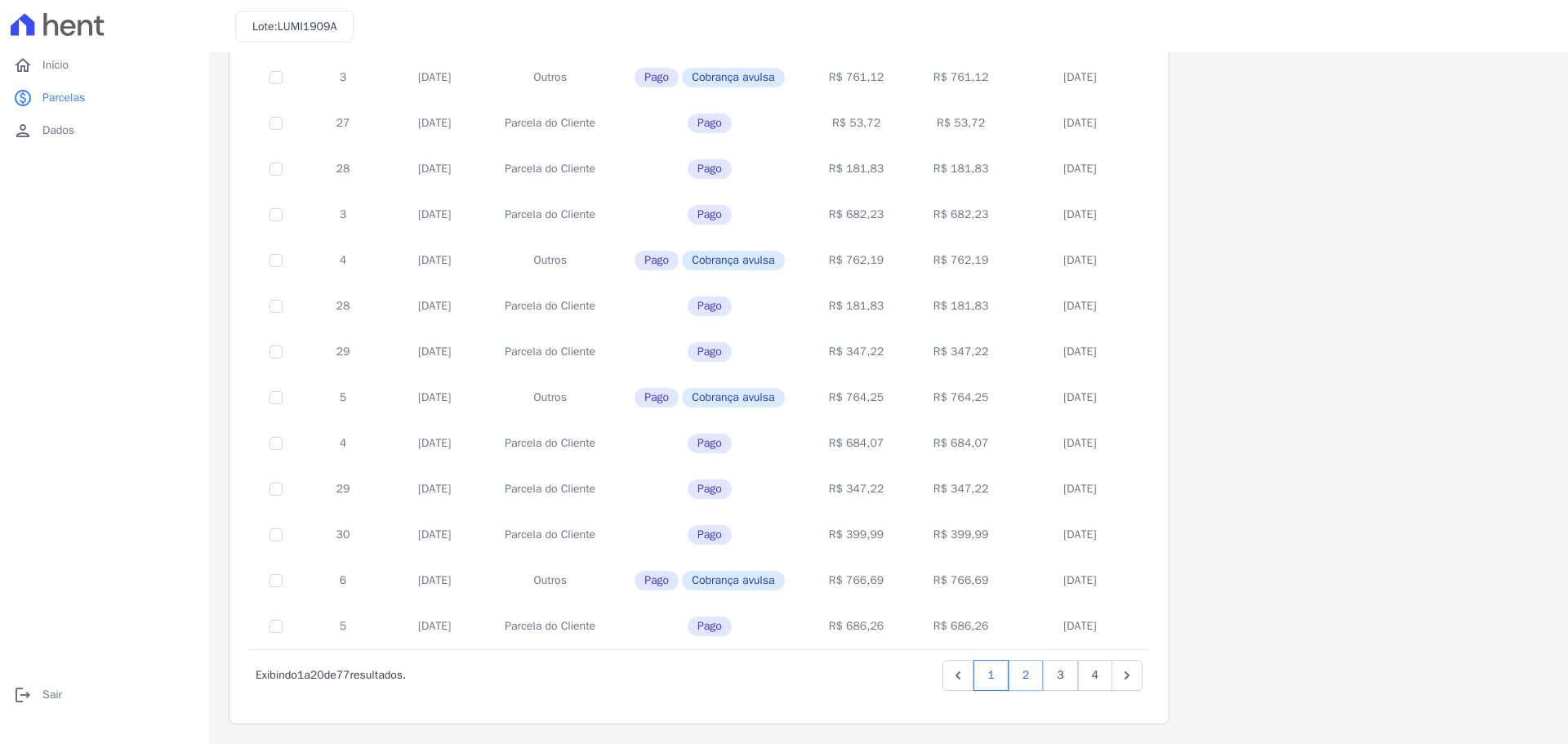 click on "2" at bounding box center [1026, 675] 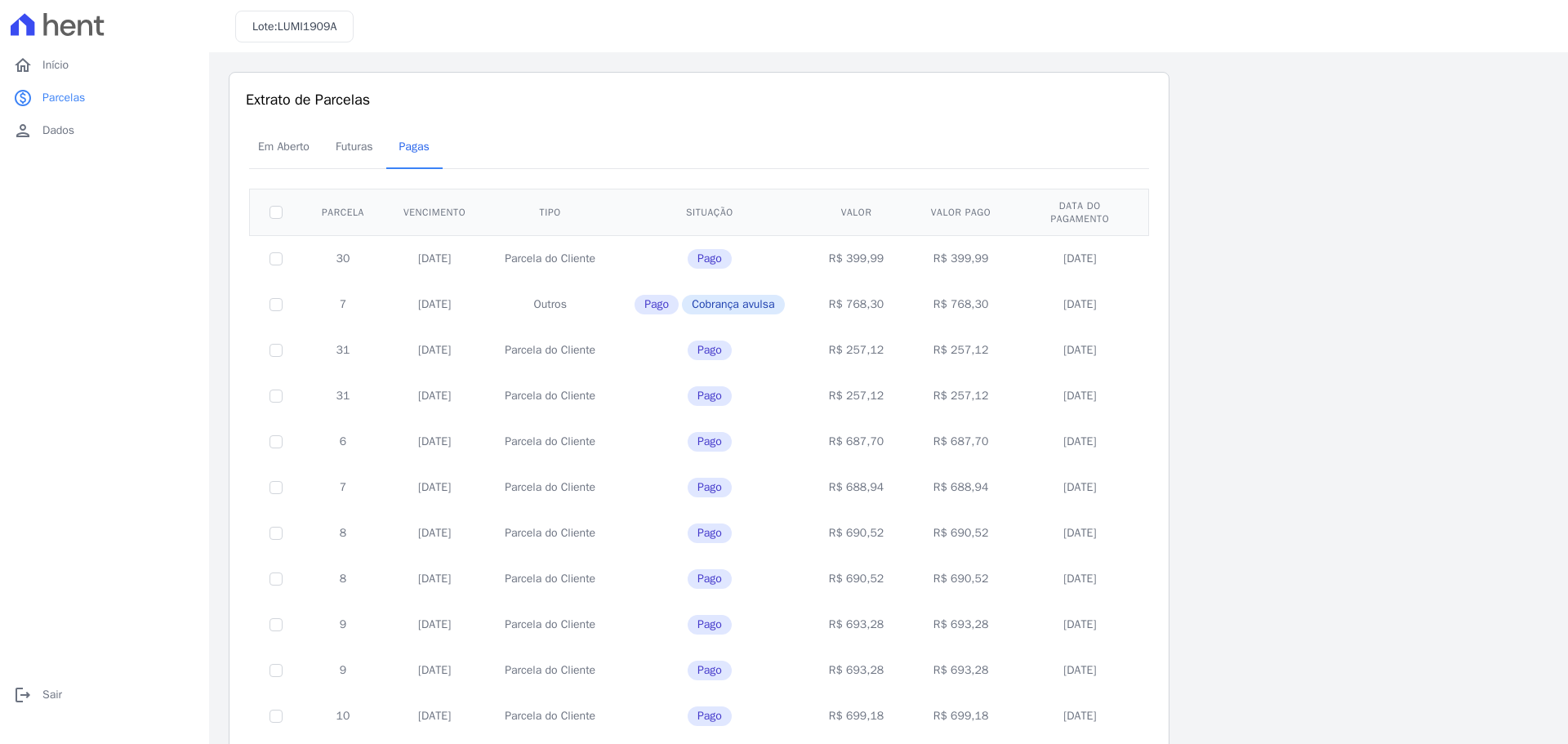 drag, startPoint x: 974, startPoint y: 301, endPoint x: 1061, endPoint y: 300, distance: 87.005747 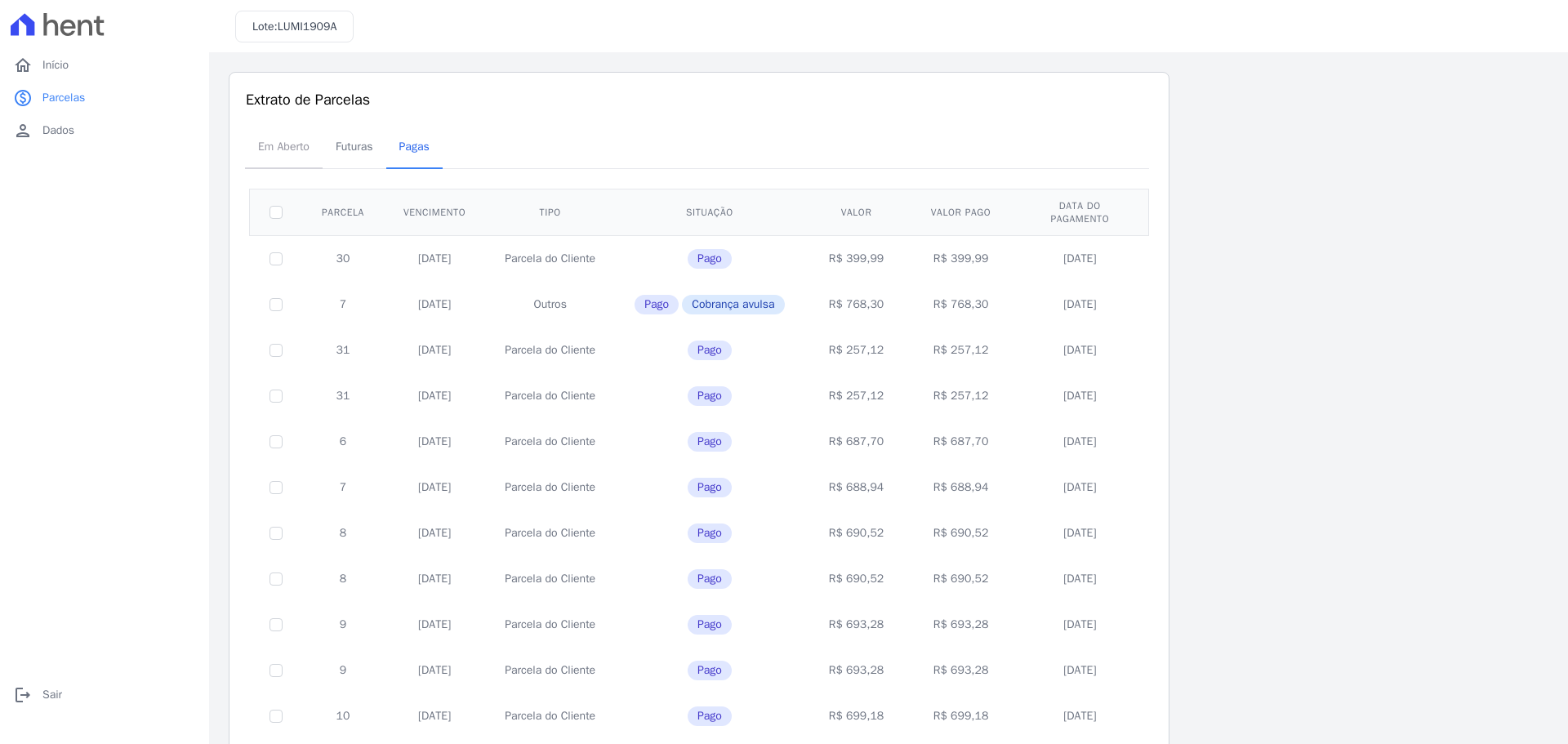 click on "Em Aberto" at bounding box center [283, 146] 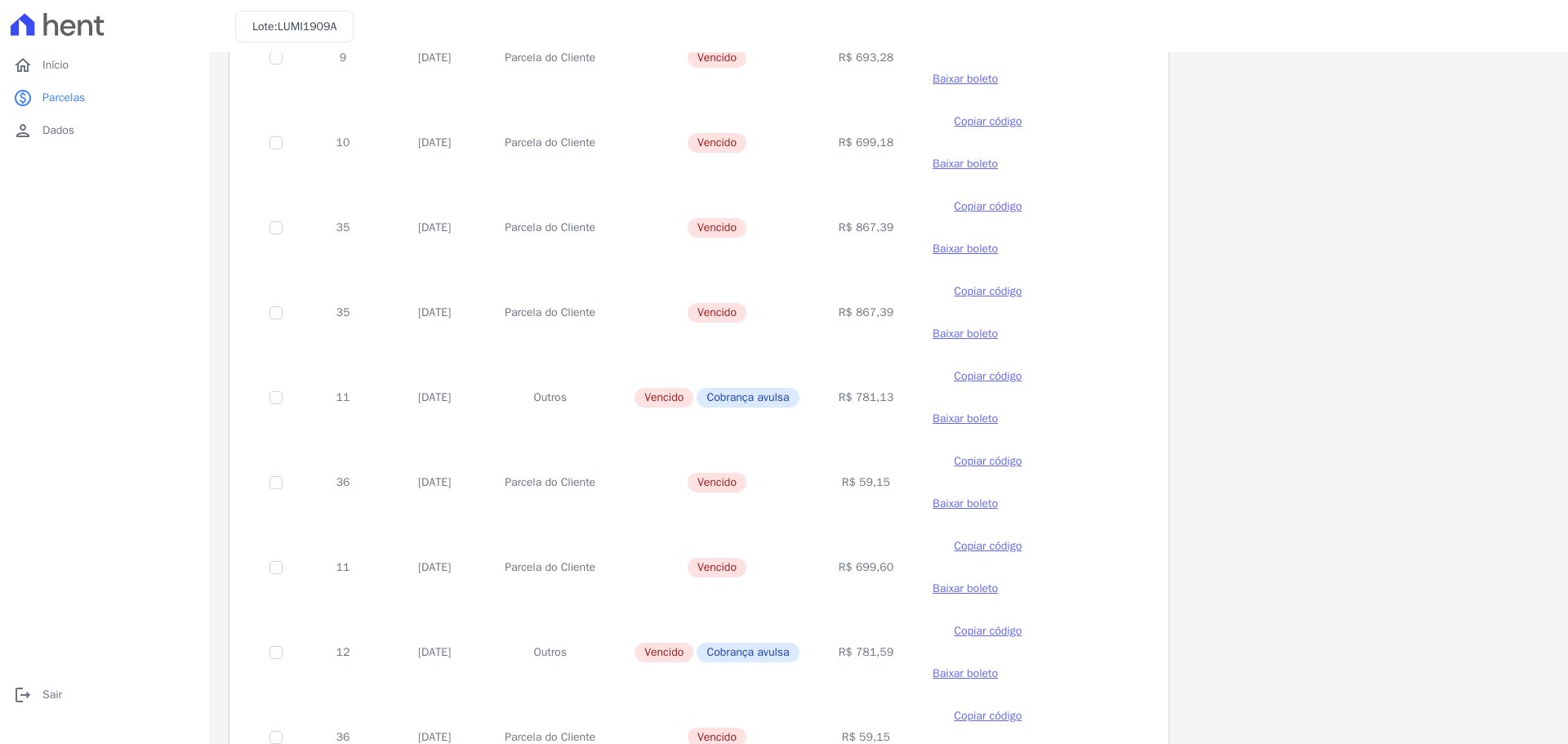 scroll, scrollTop: 1143, scrollLeft: 0, axis: vertical 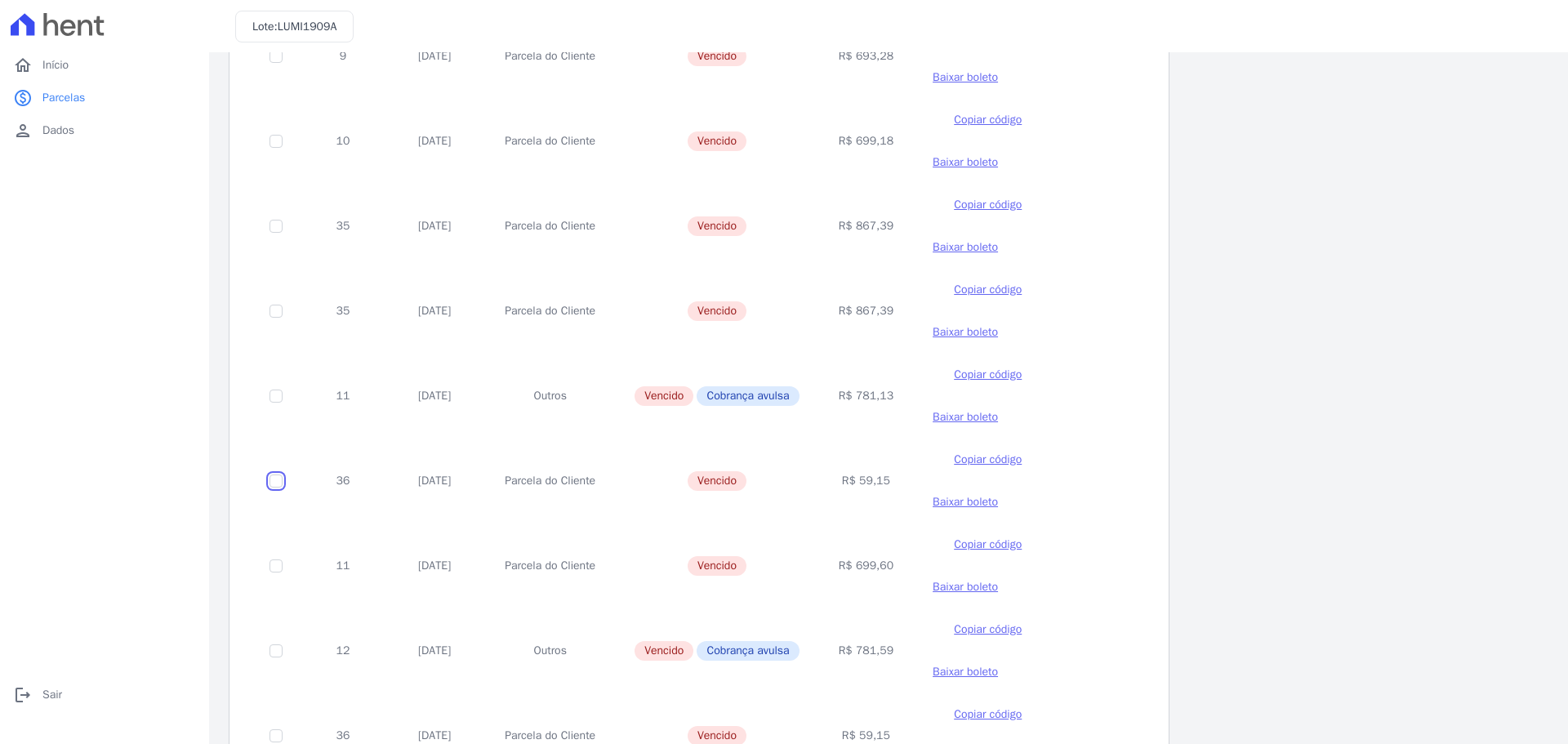 click at bounding box center [276, -878] 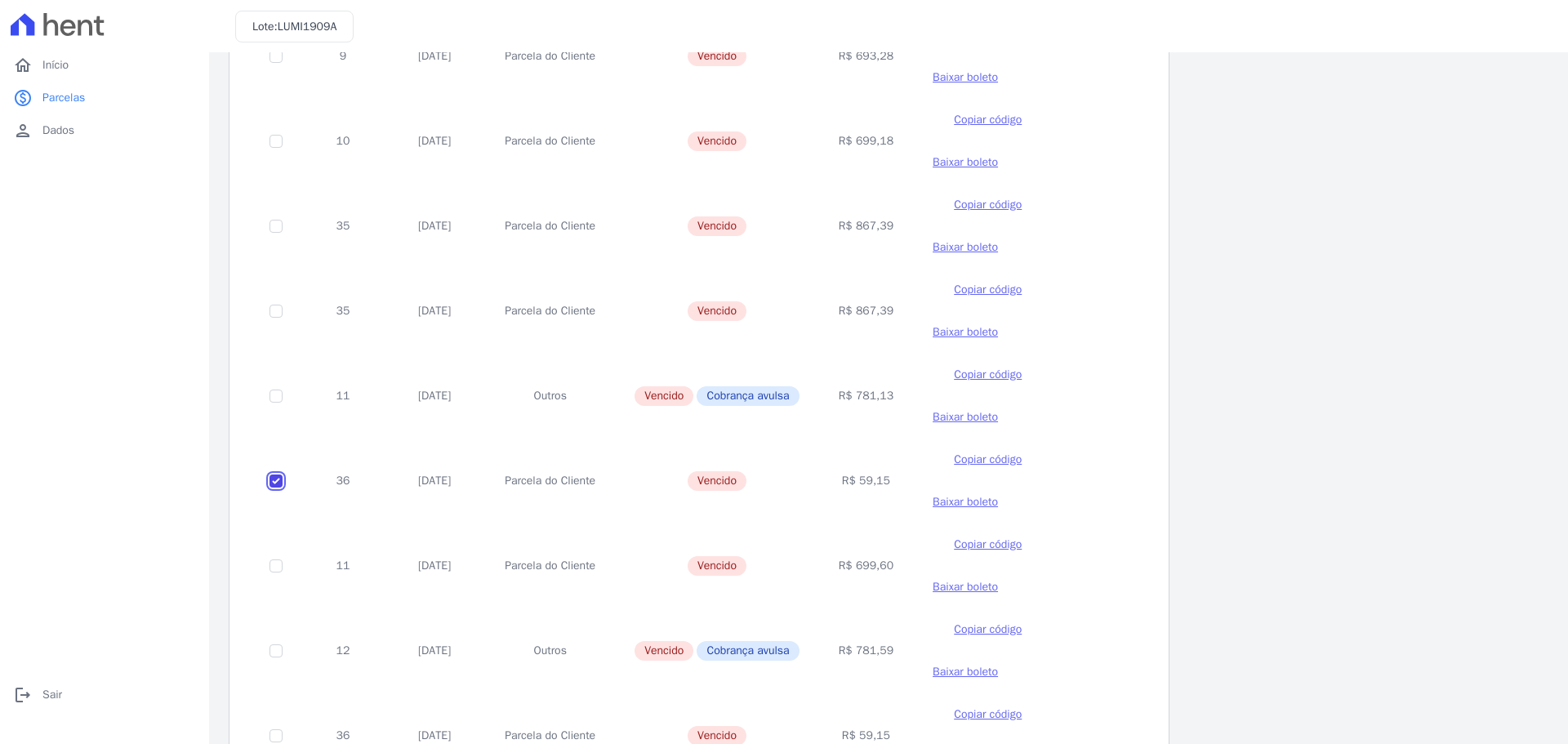 checkbox on "true" 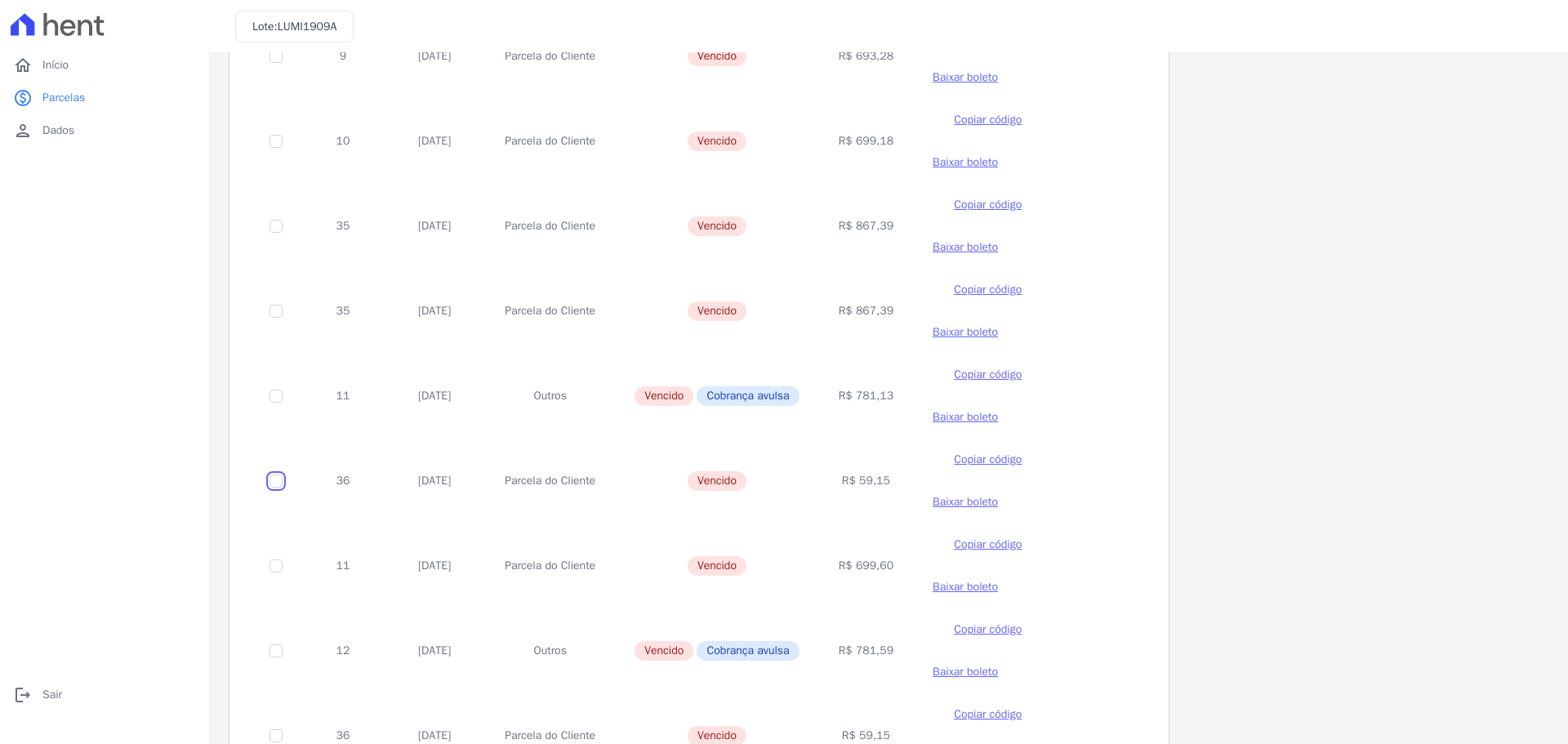 checkbox on "false" 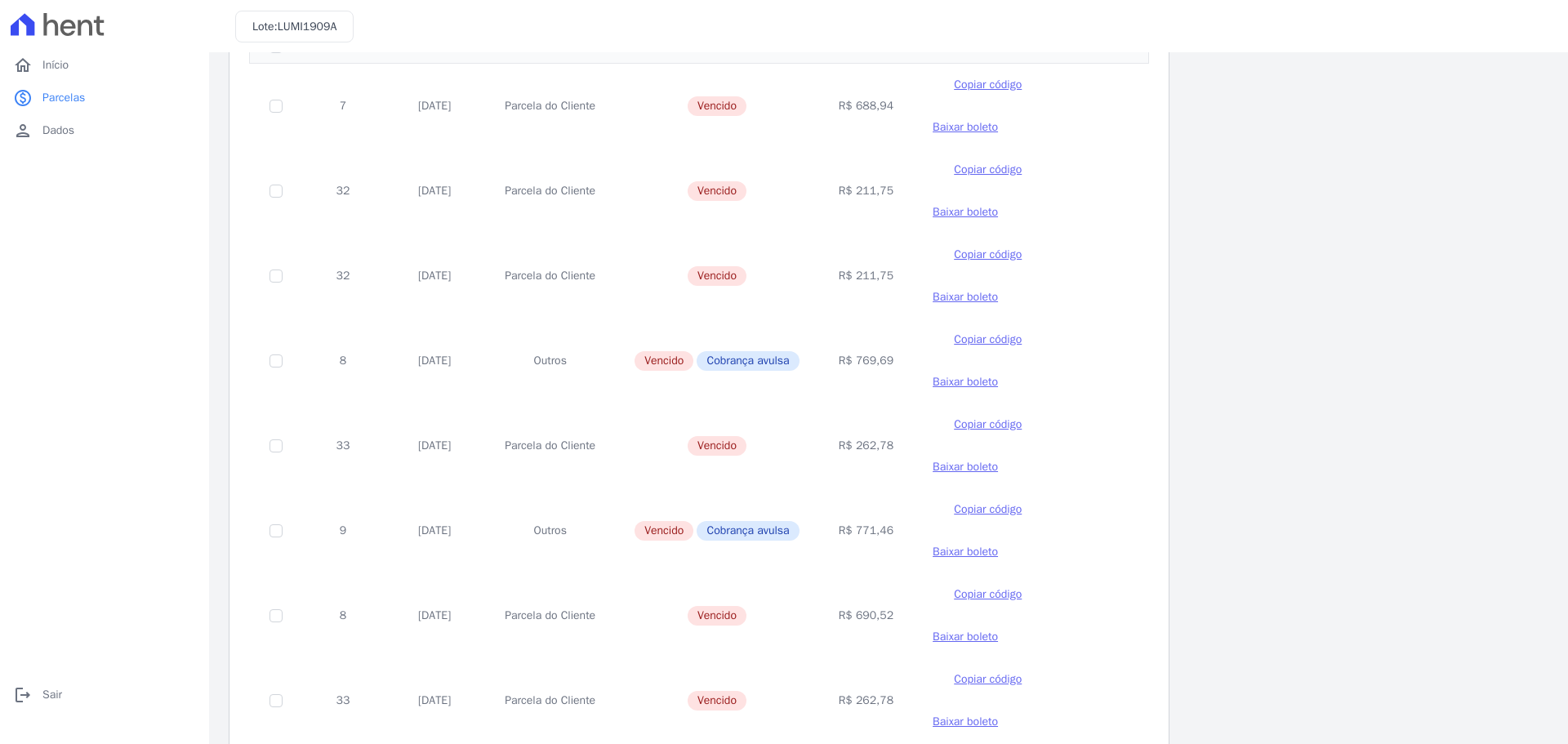 scroll, scrollTop: 0, scrollLeft: 0, axis: both 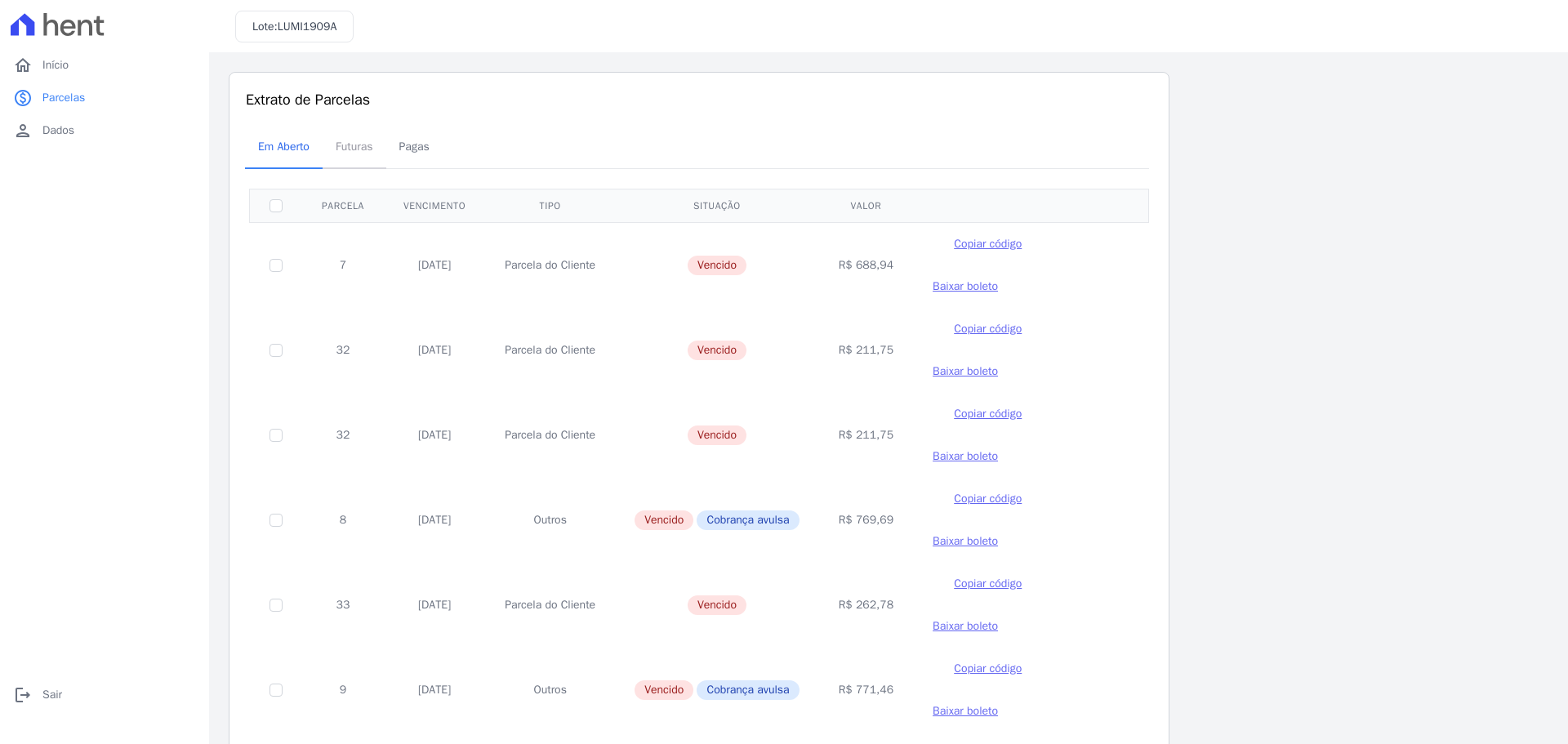 click on "Futuras" at bounding box center [354, 146] 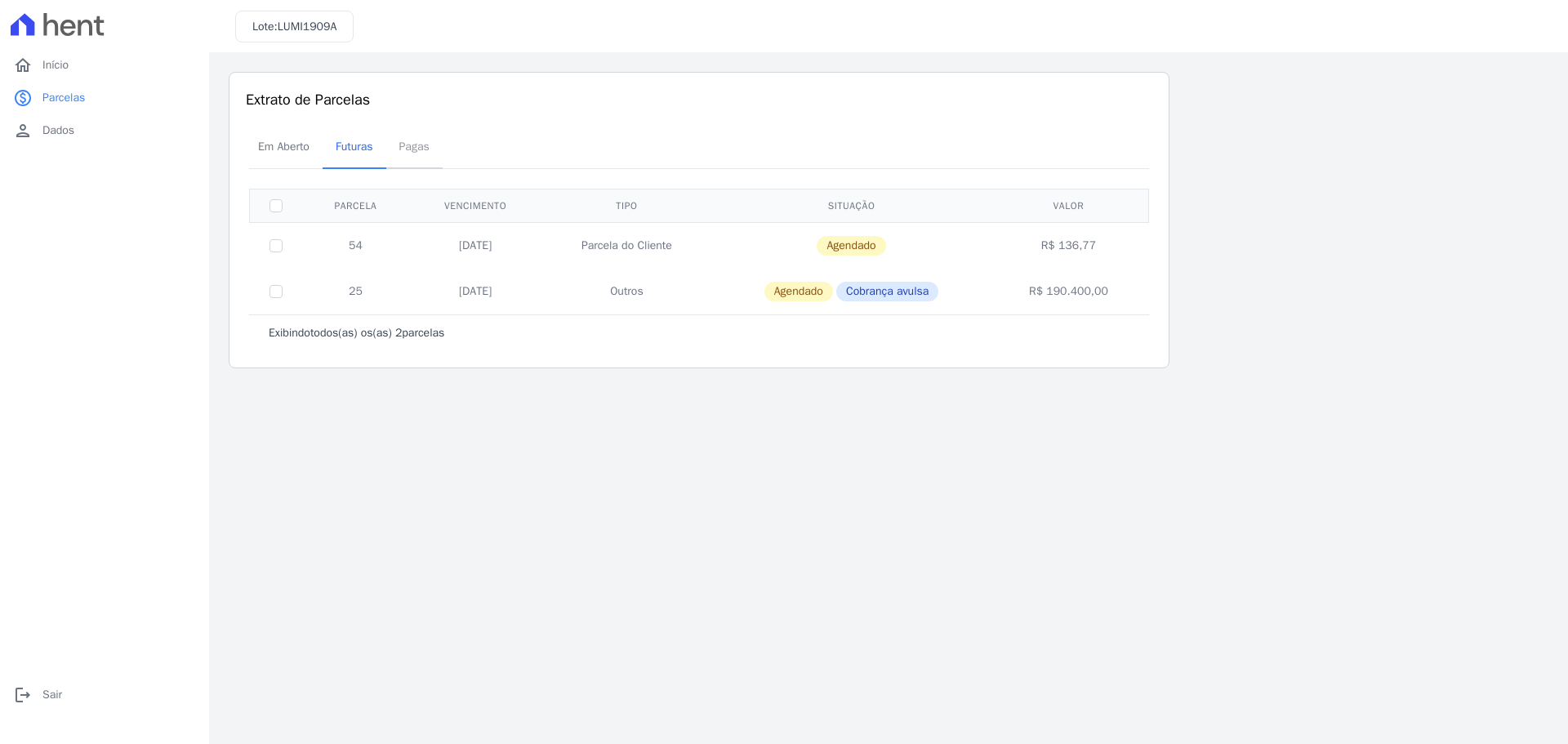 click on "Pagas" at bounding box center [414, 146] 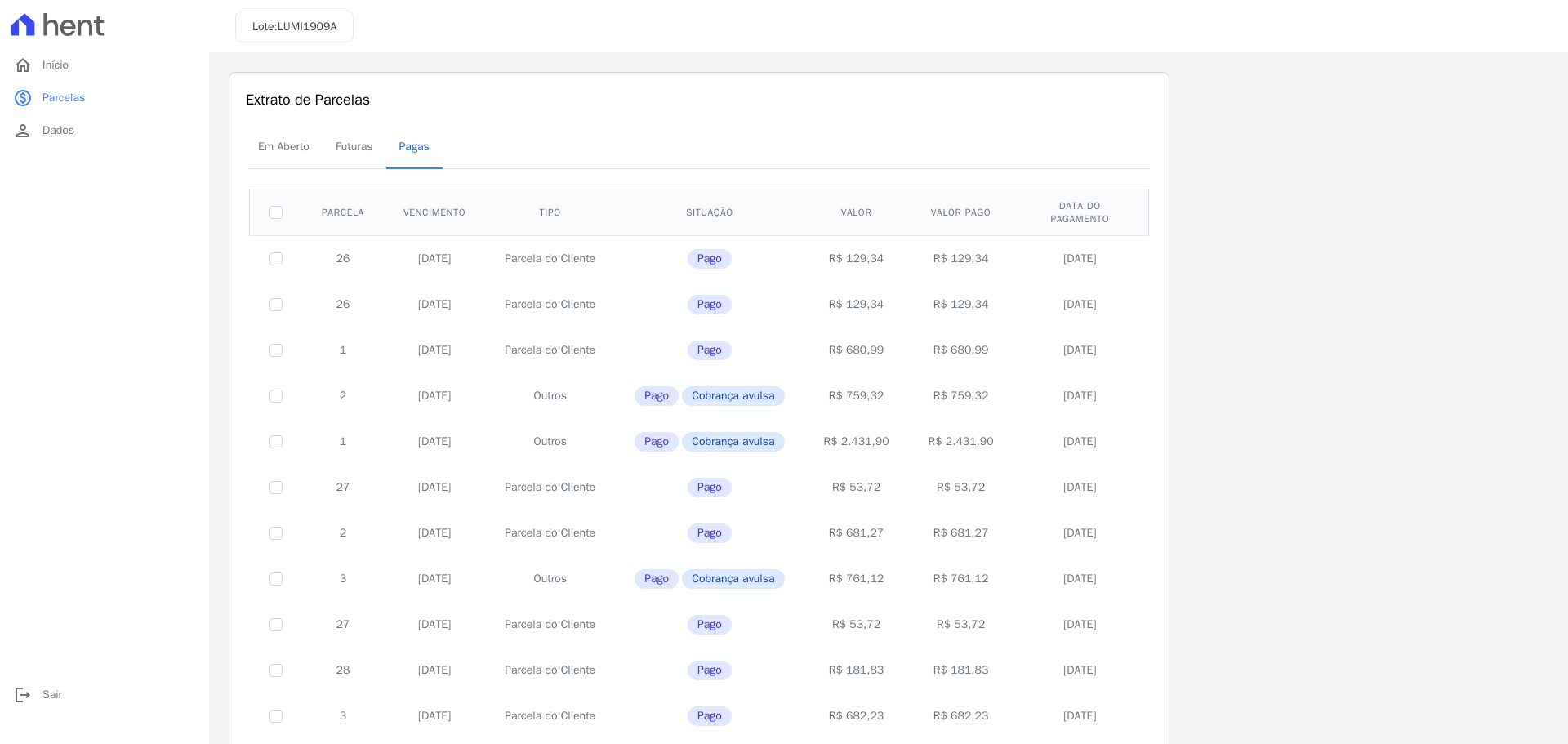 scroll, scrollTop: 501, scrollLeft: 0, axis: vertical 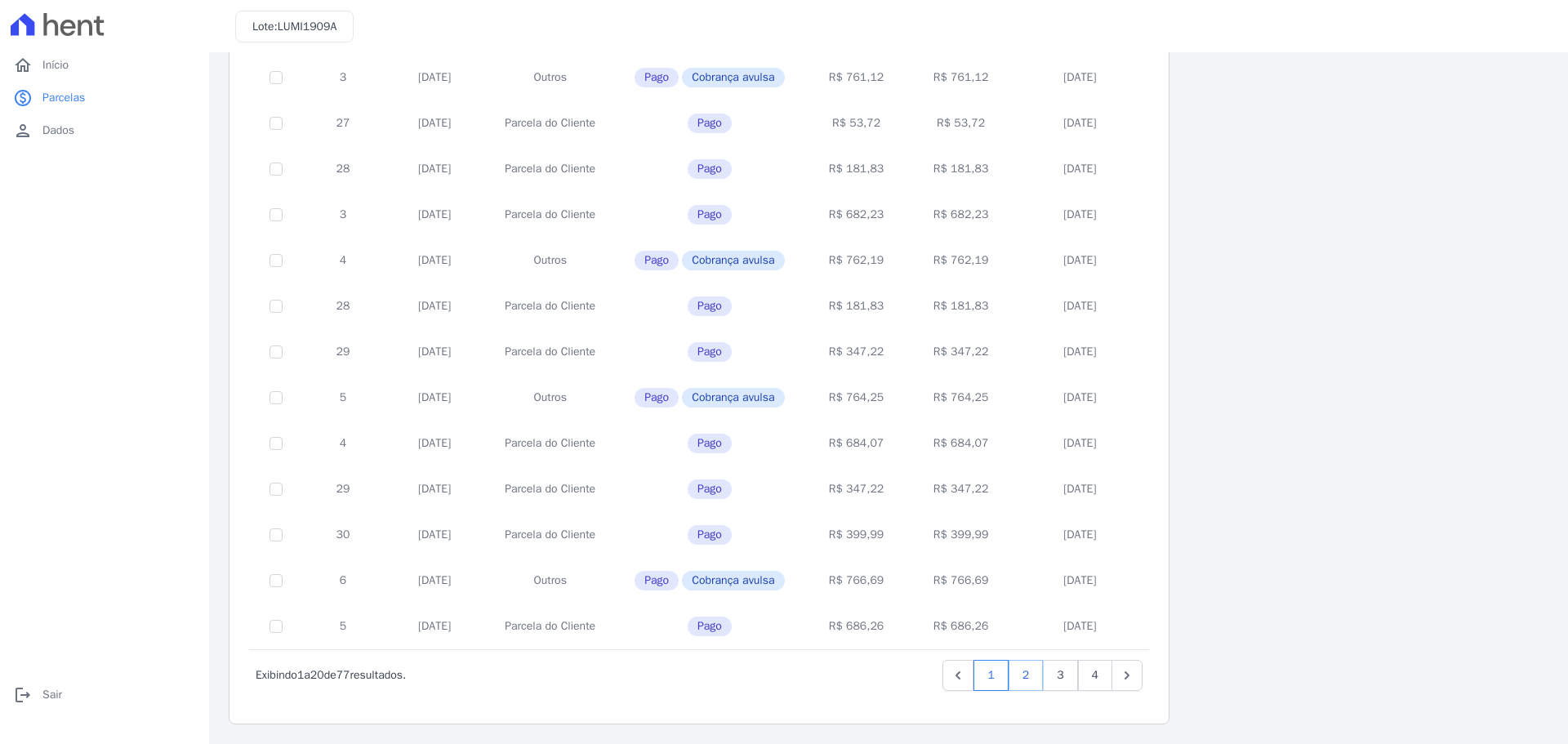 click on "2" at bounding box center [1026, 675] 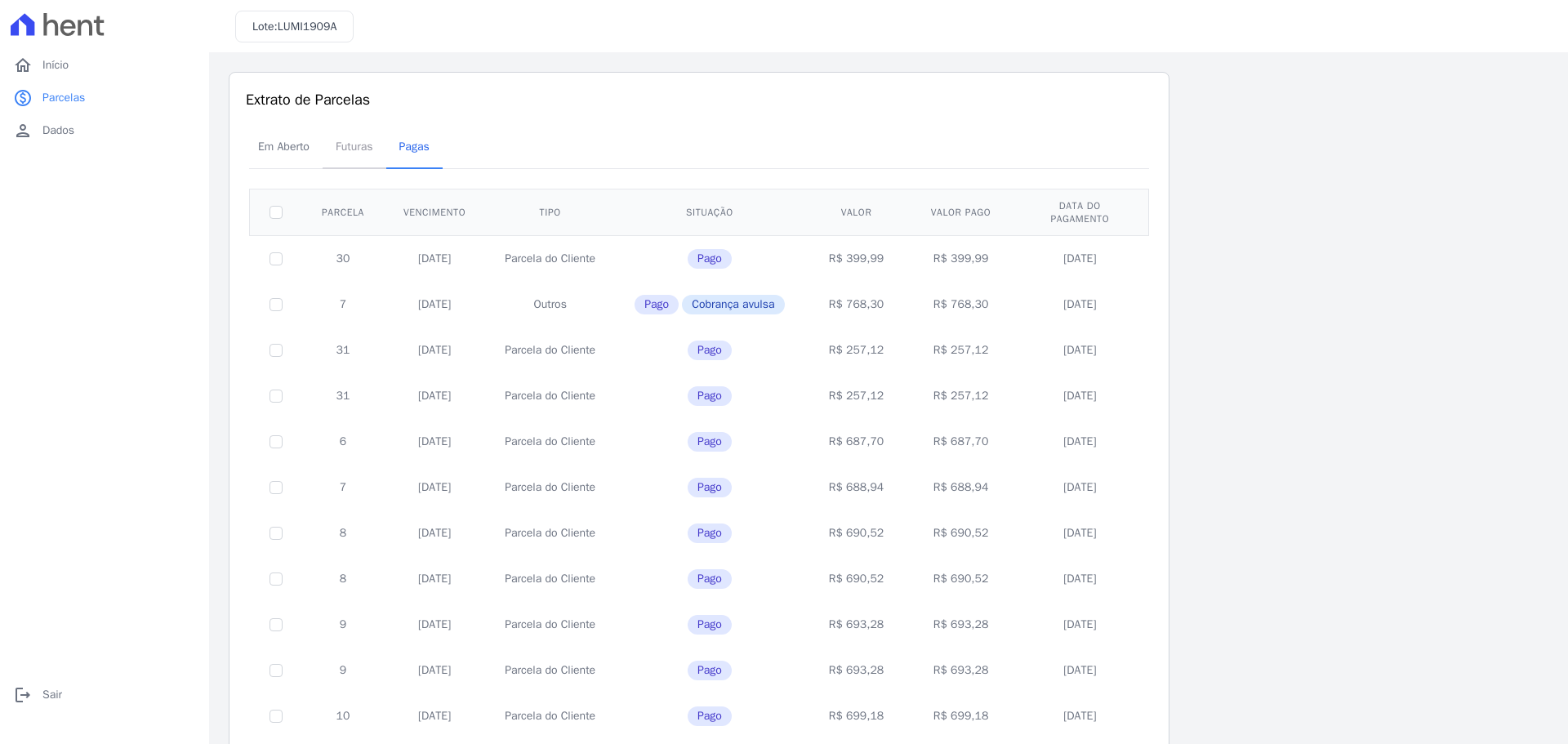 click on "Futuras" at bounding box center (354, 146) 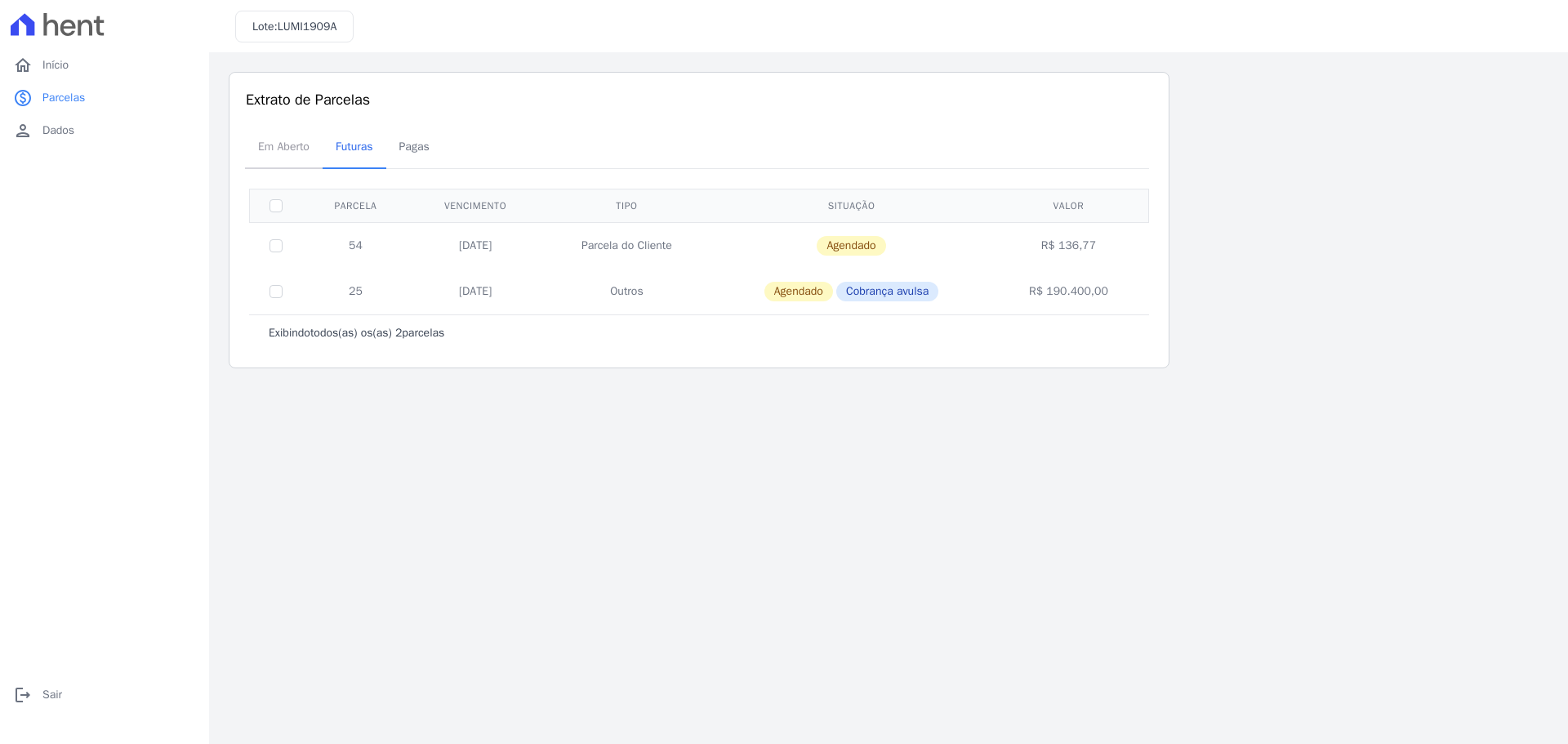click on "Em Aberto" at bounding box center (283, 146) 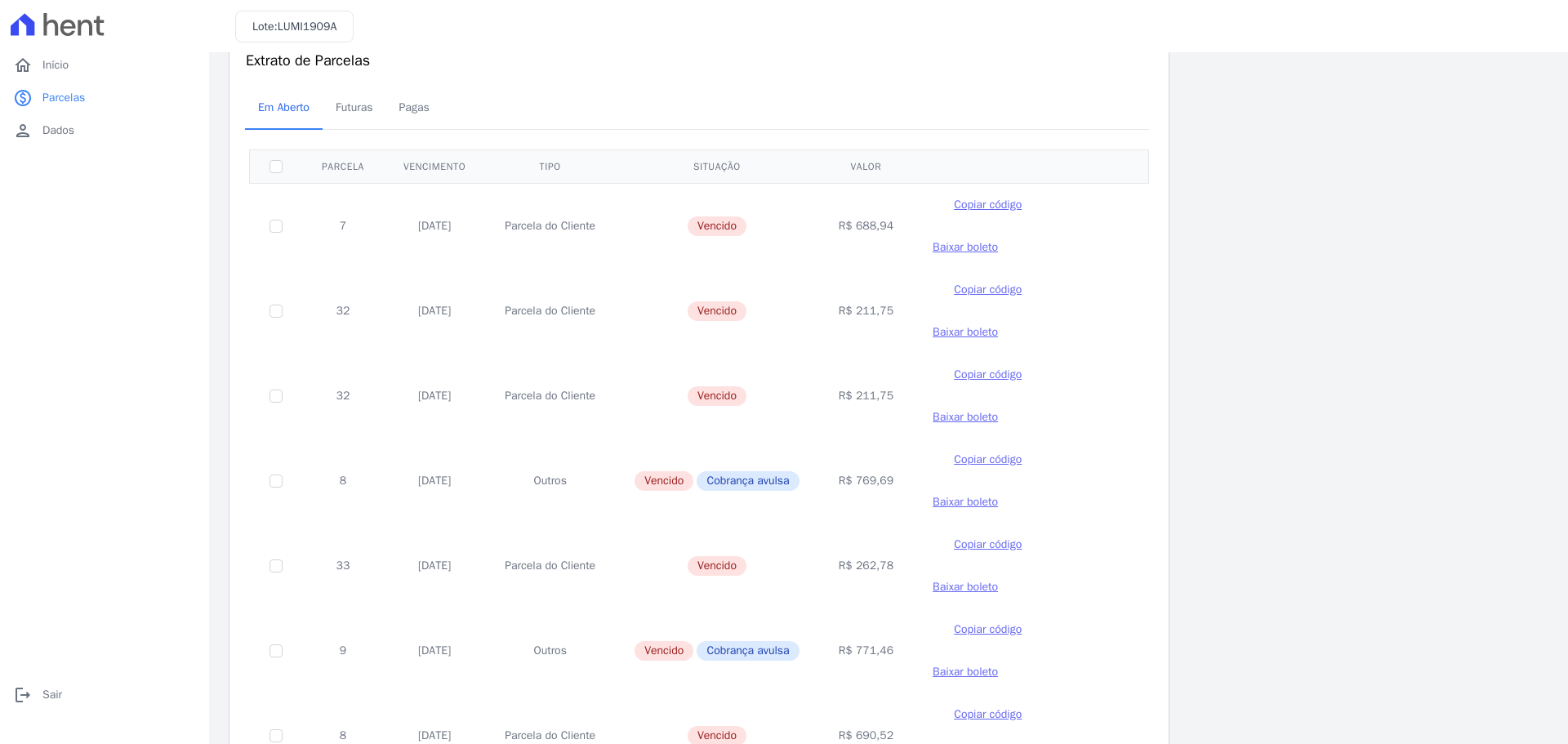 scroll, scrollTop: 0, scrollLeft: 0, axis: both 